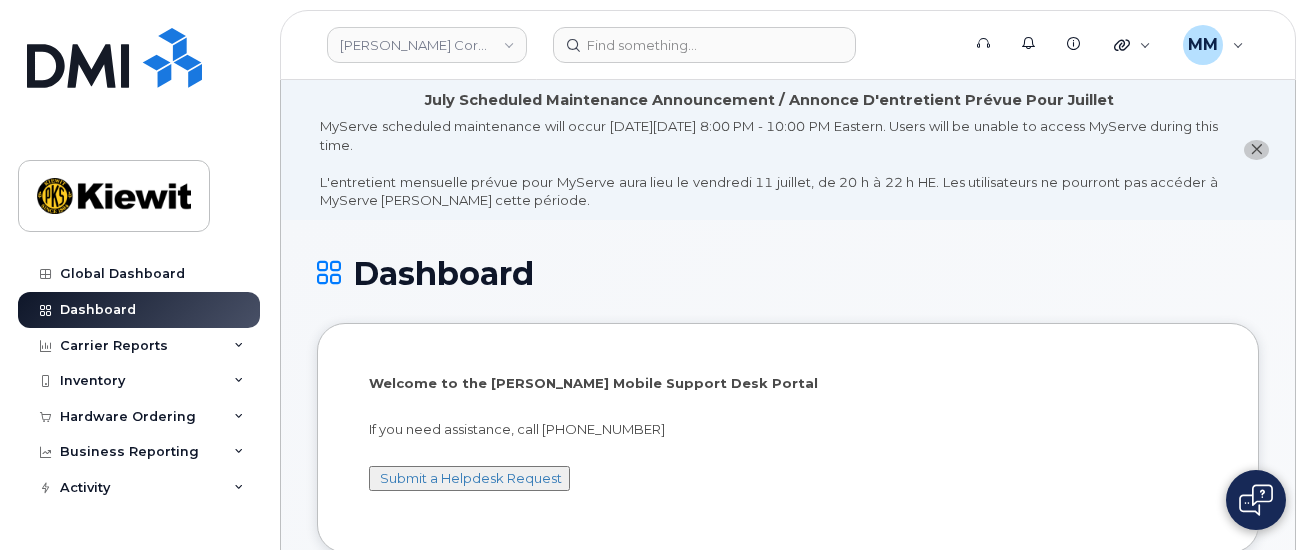 scroll, scrollTop: 0, scrollLeft: 0, axis: both 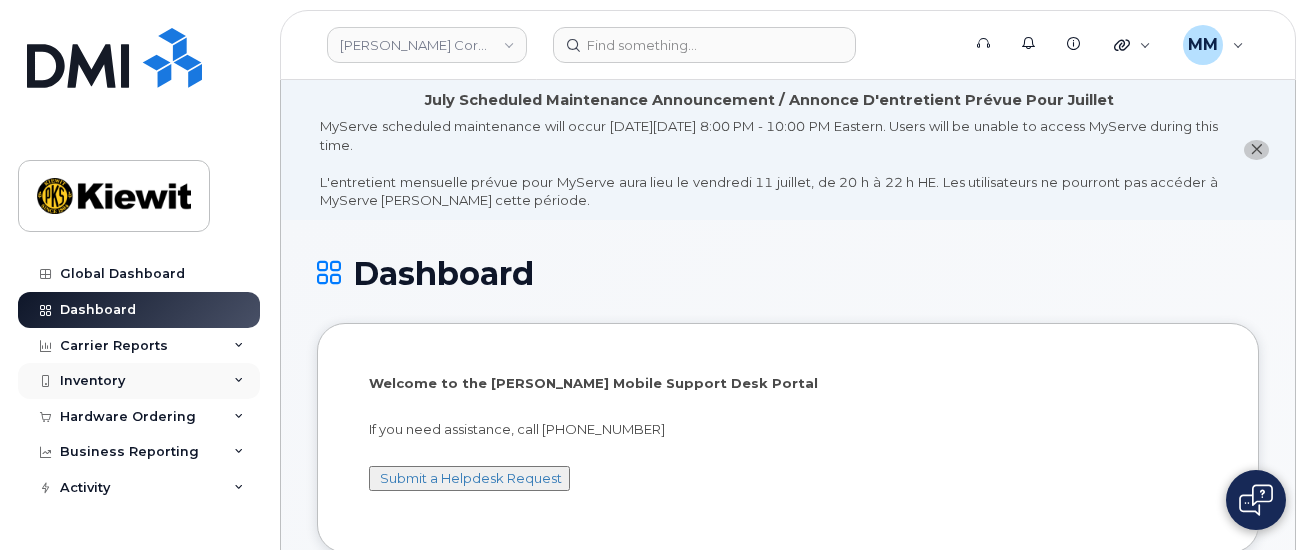 click on "Inventory" 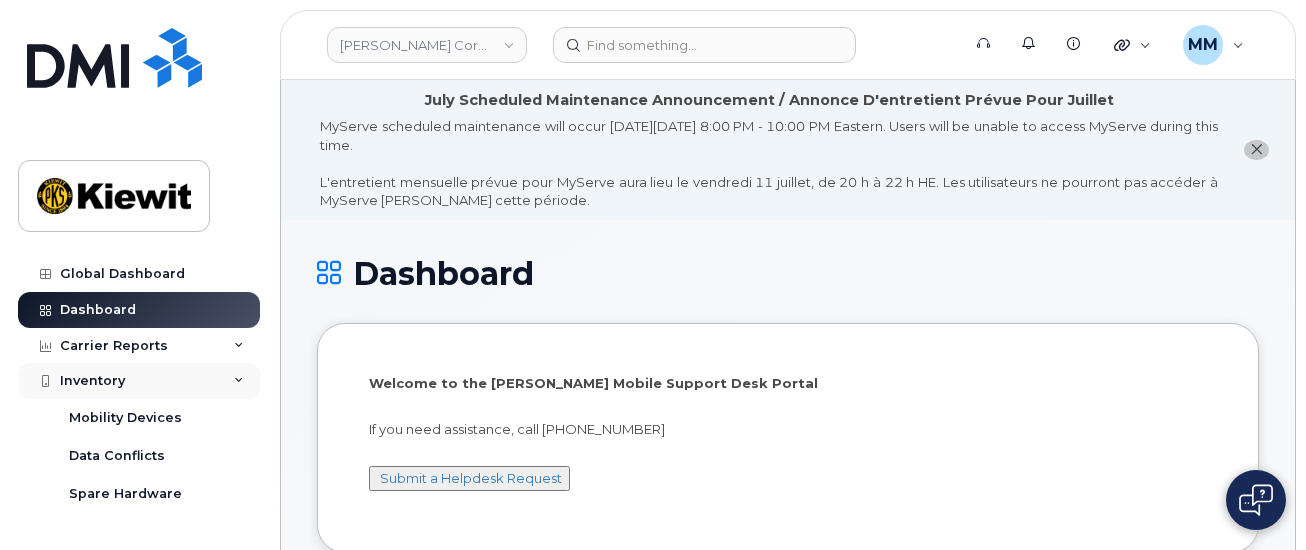 click on "Inventory" 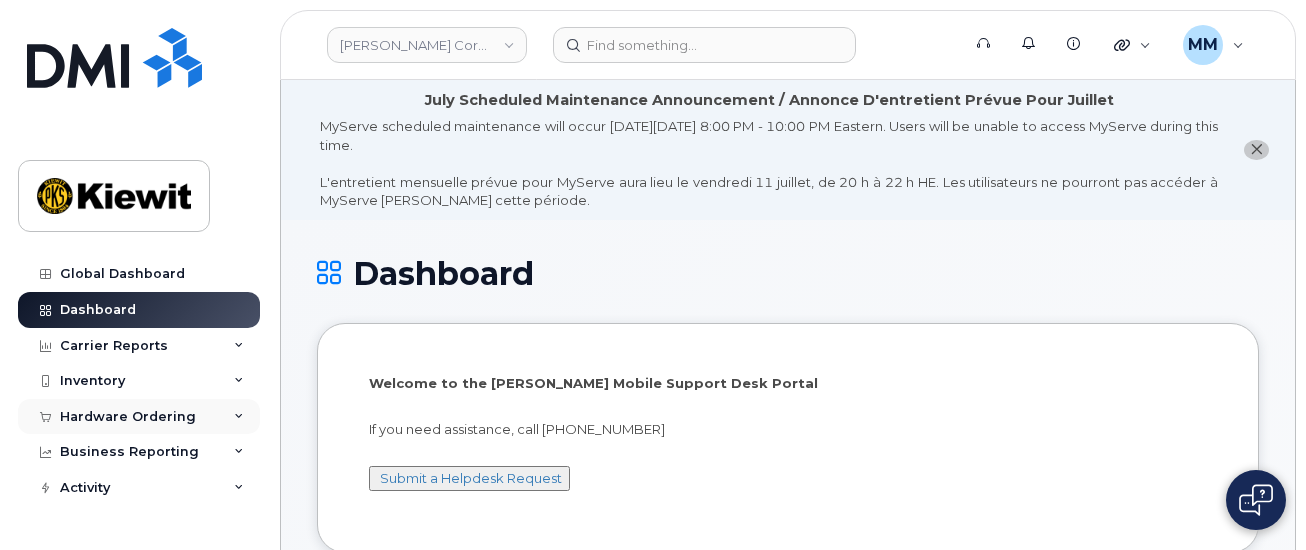 click on "Hardware Ordering" 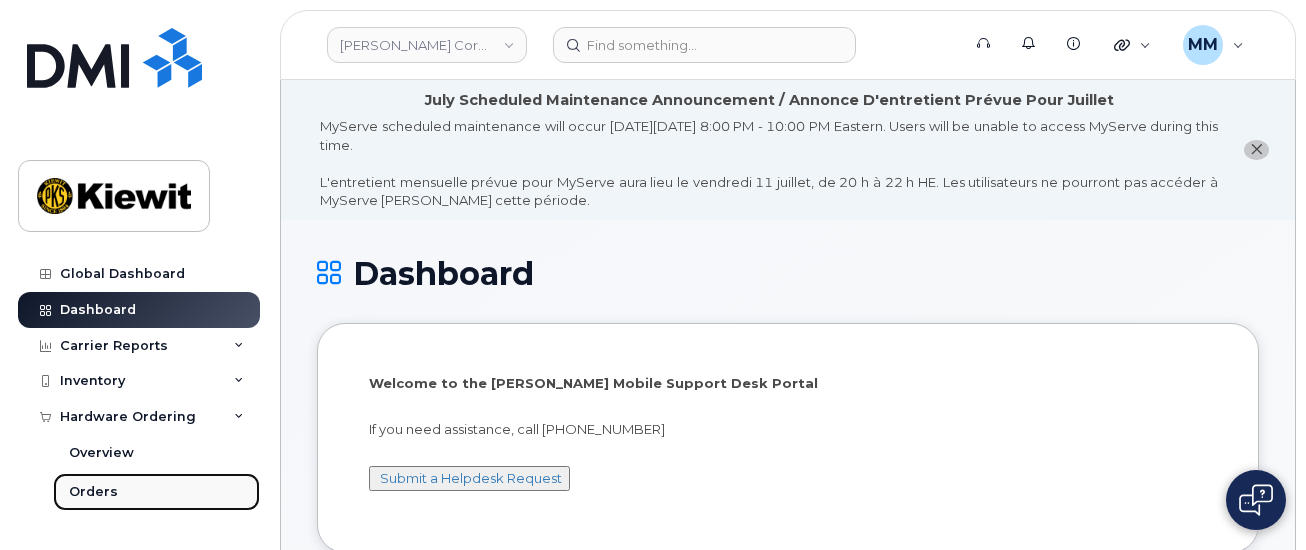 click on "Orders" 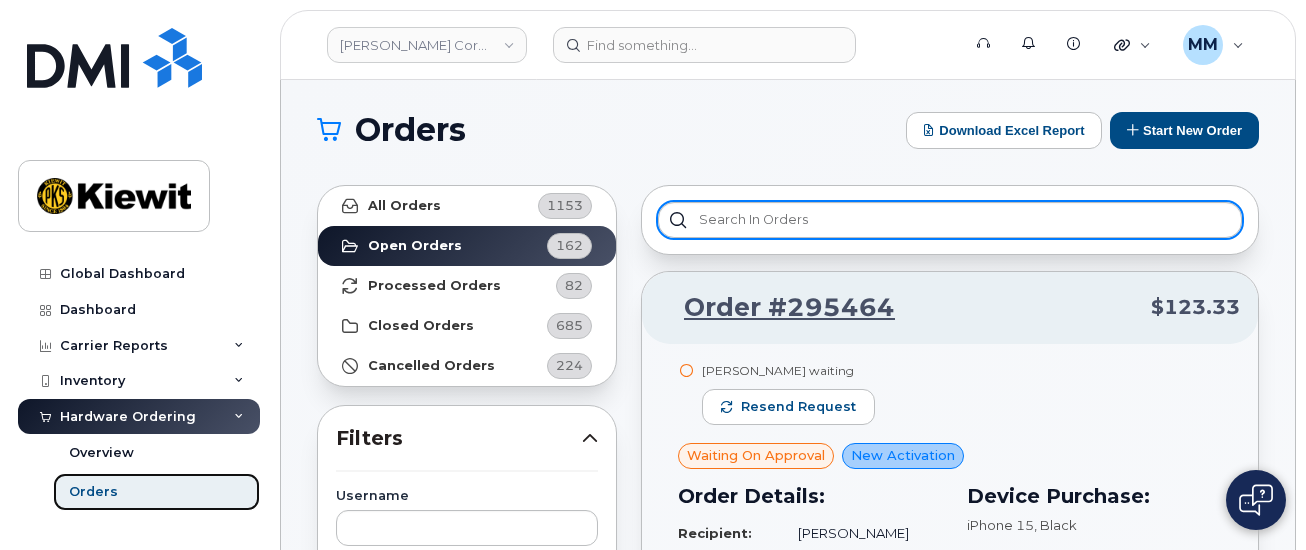 scroll, scrollTop: 0, scrollLeft: 0, axis: both 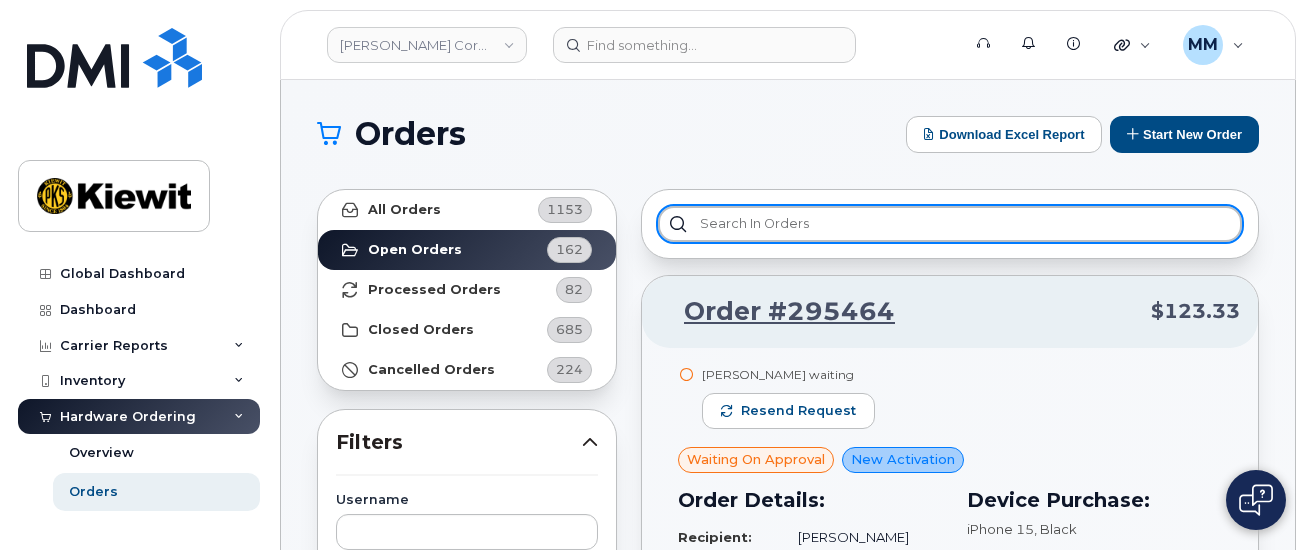 click 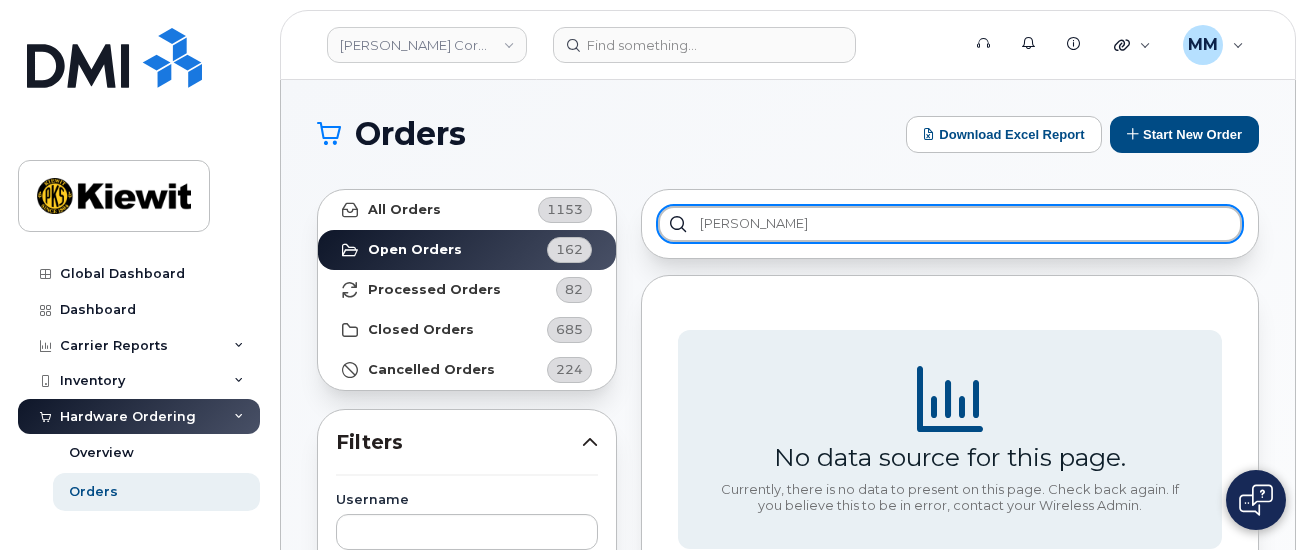 type on "Billy Toth" 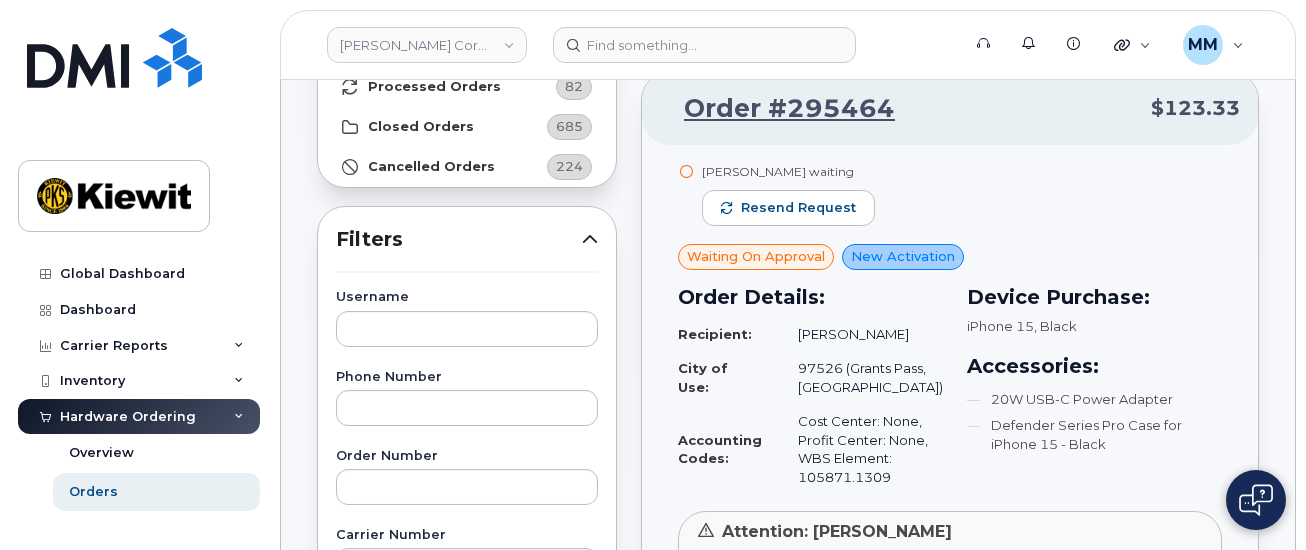 scroll, scrollTop: 200, scrollLeft: 0, axis: vertical 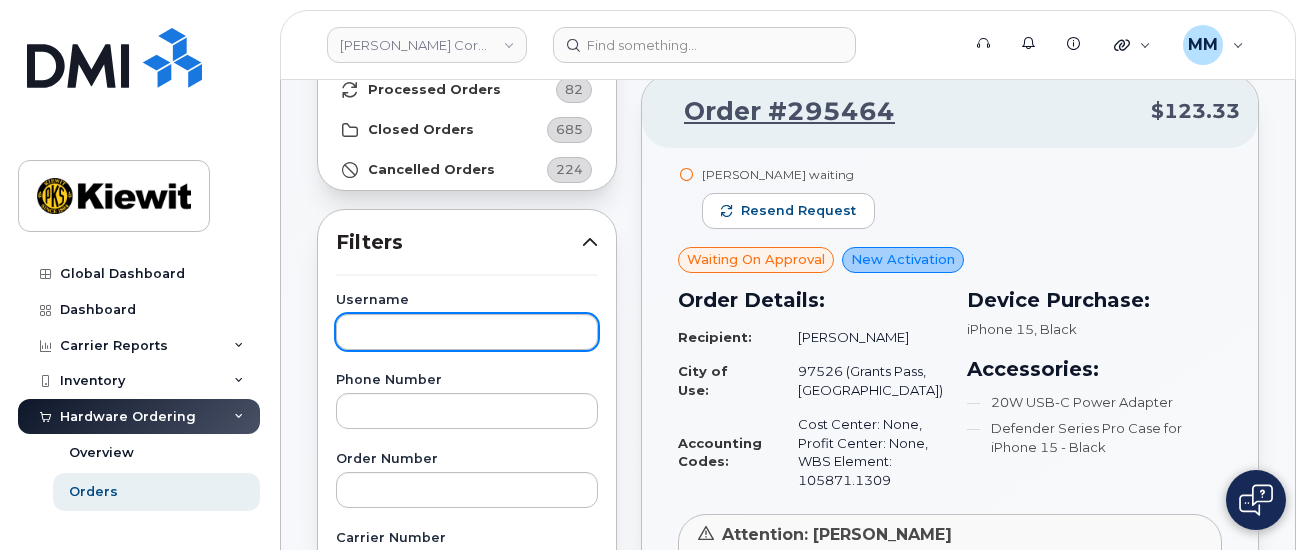 type 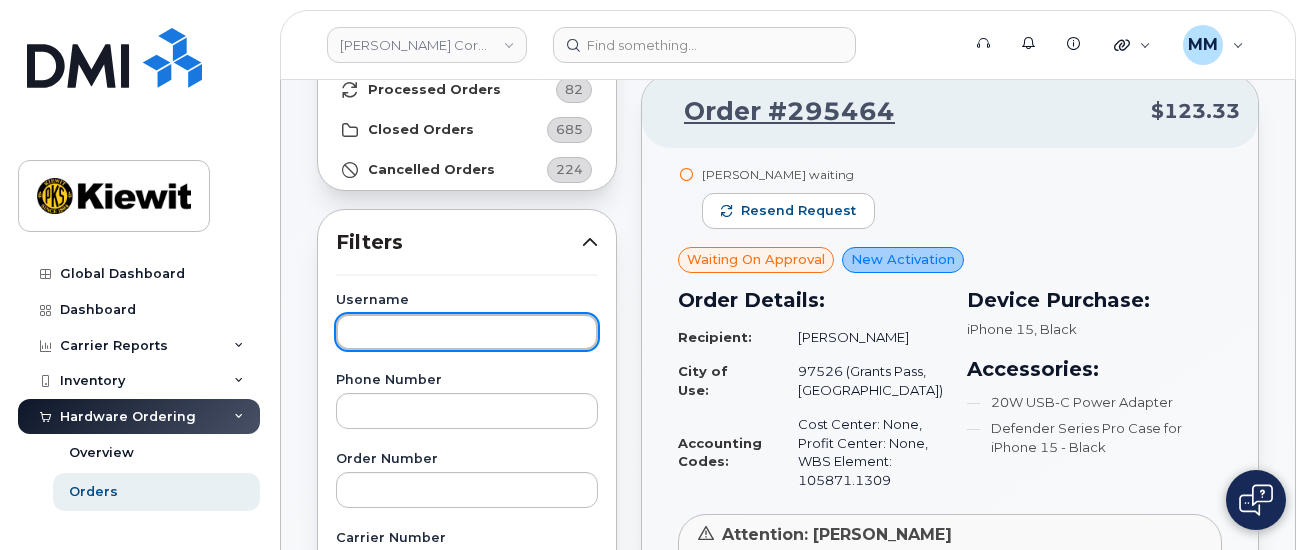 click 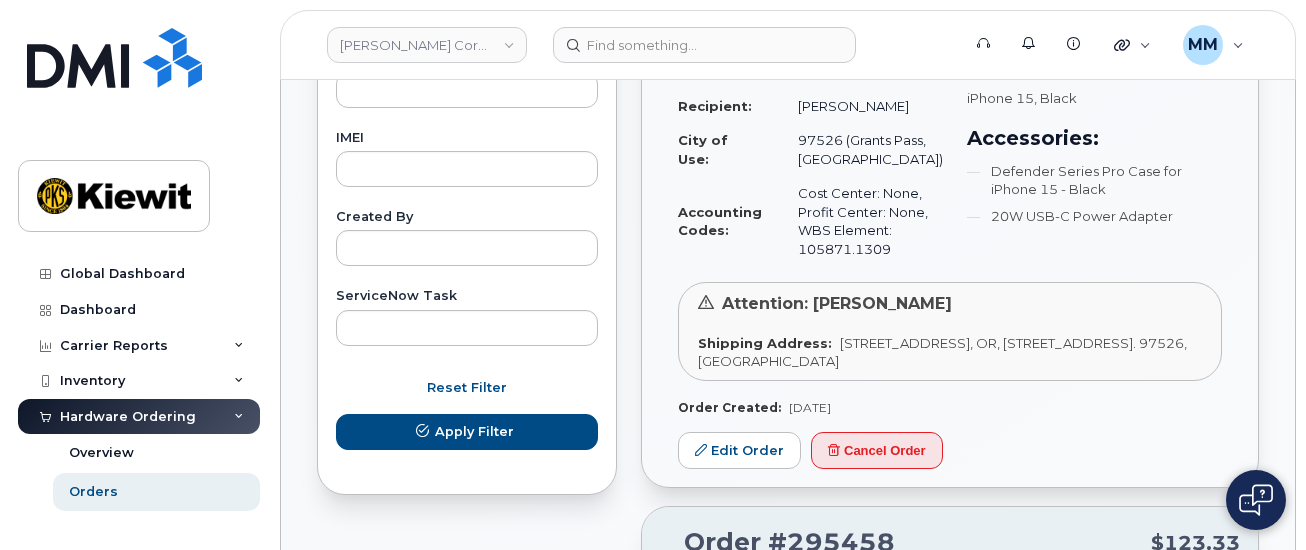scroll, scrollTop: 1100, scrollLeft: 0, axis: vertical 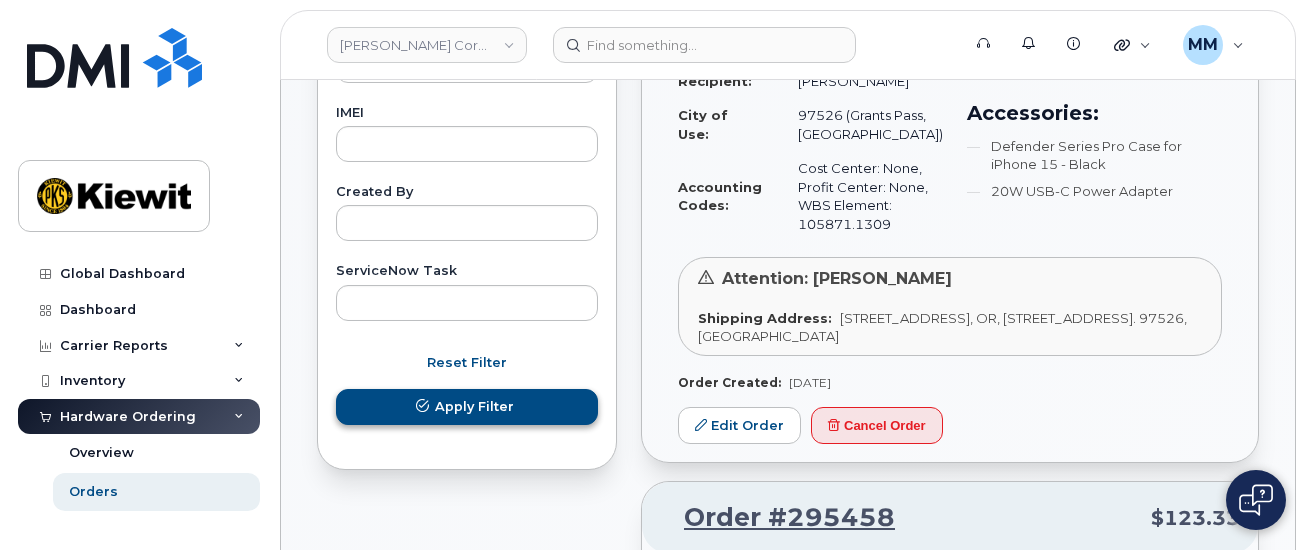 type on "Billy Toth" 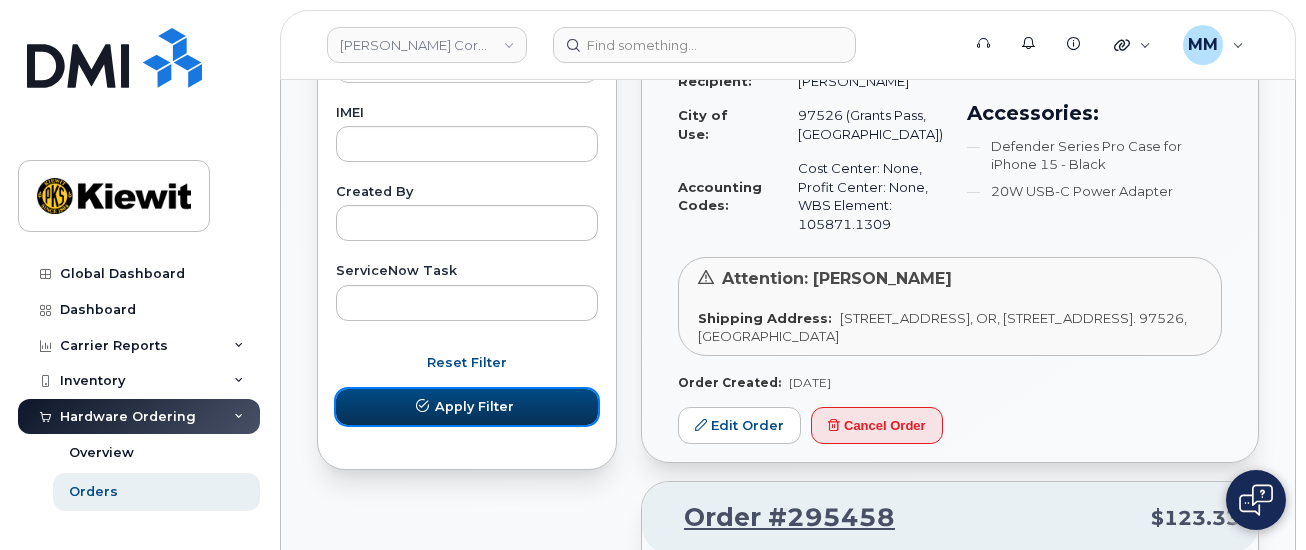 click on "Apply Filter" 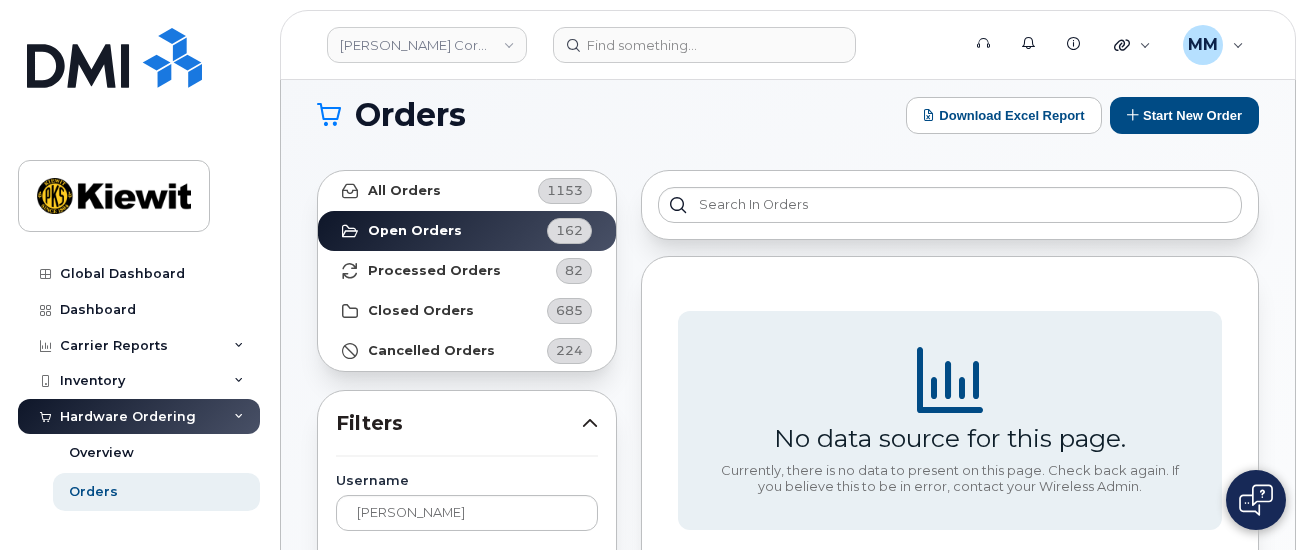scroll, scrollTop: 0, scrollLeft: 0, axis: both 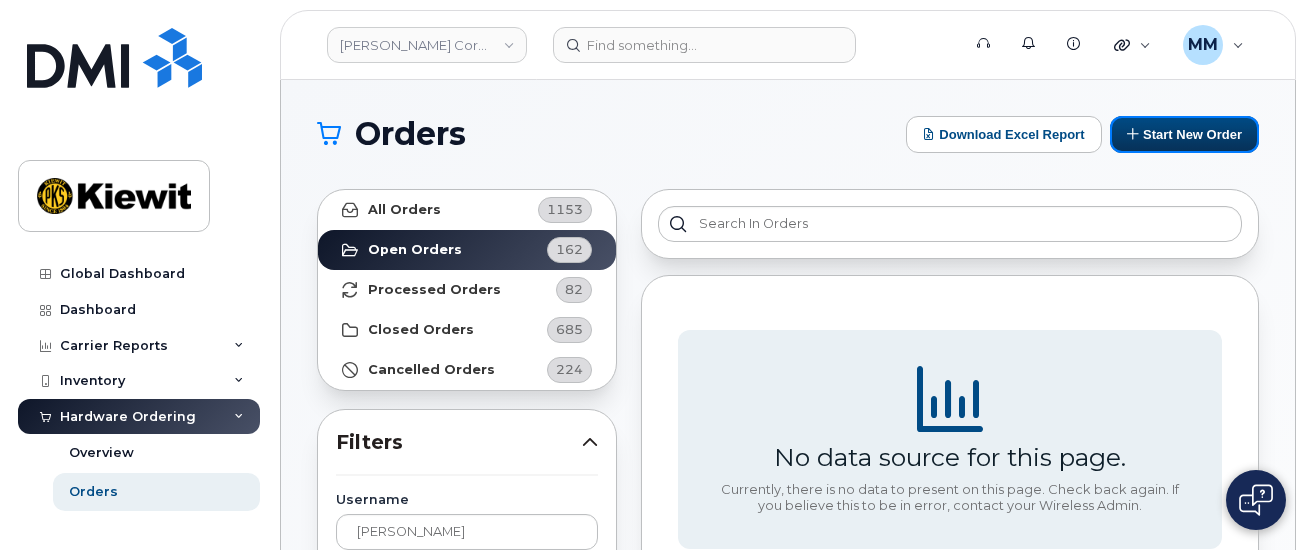 drag, startPoint x: 1146, startPoint y: 135, endPoint x: 742, endPoint y: 324, distance: 446.02353 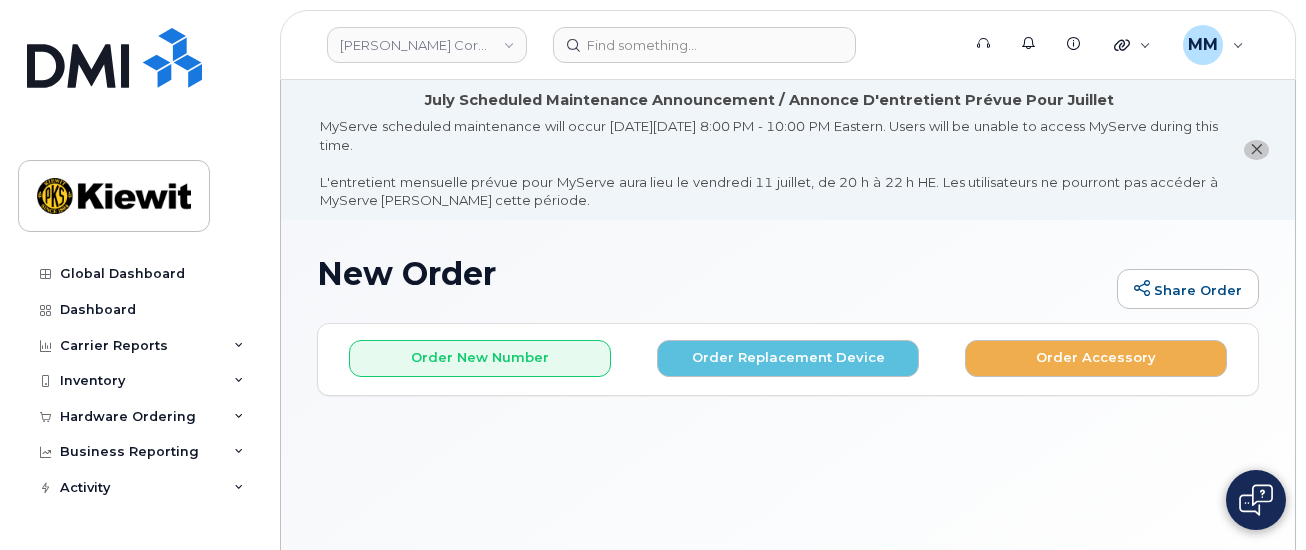scroll, scrollTop: 0, scrollLeft: 0, axis: both 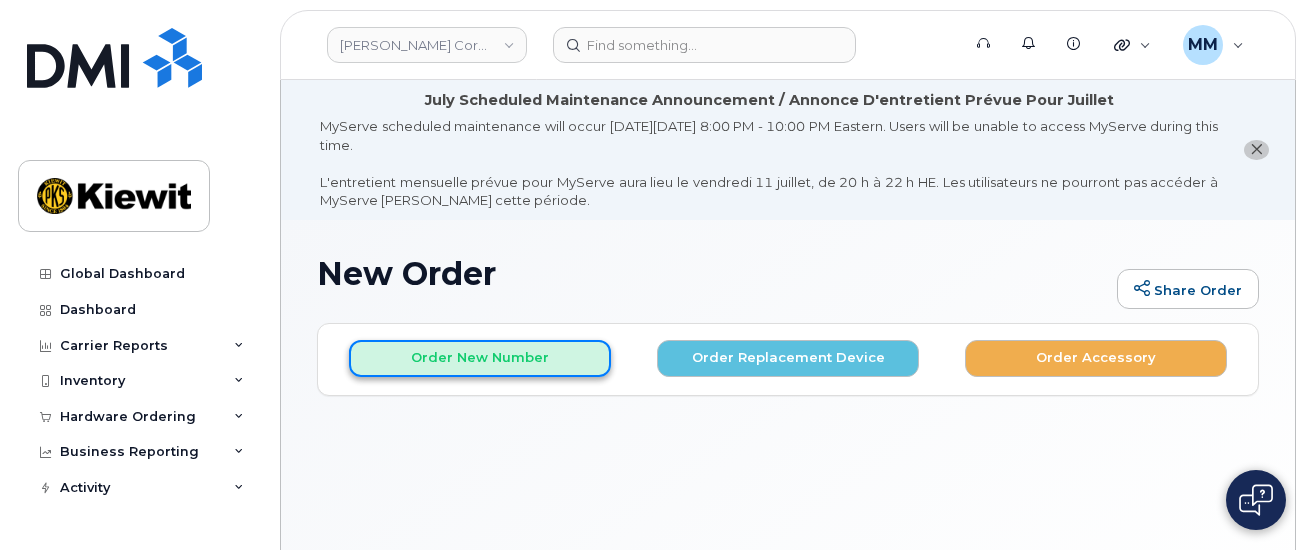 click on "Order New Number" 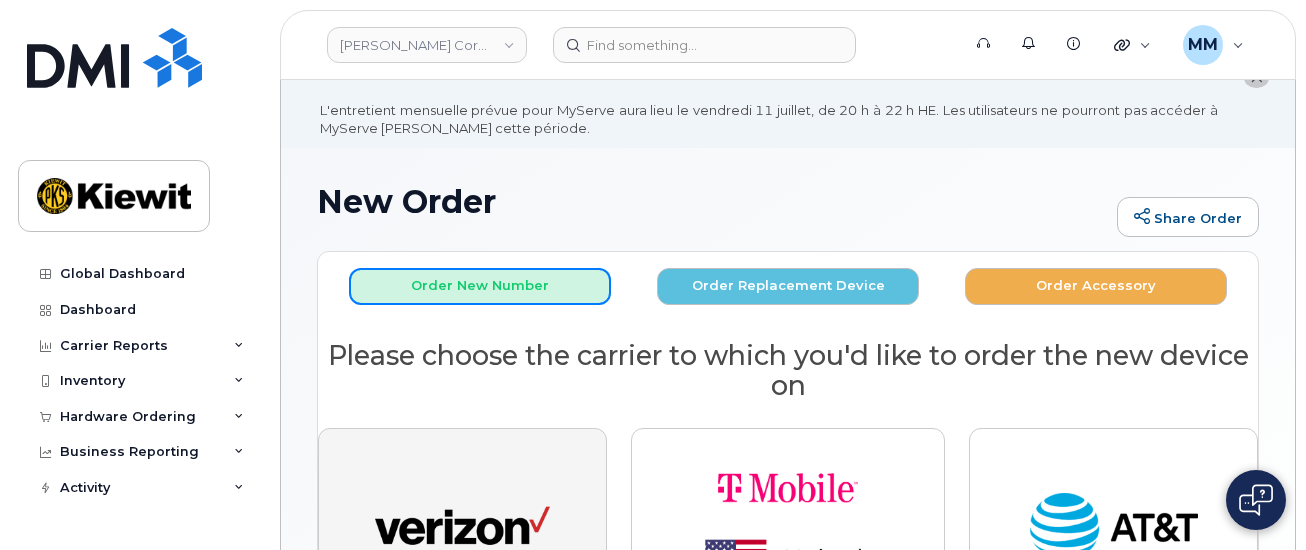 scroll, scrollTop: 268, scrollLeft: 0, axis: vertical 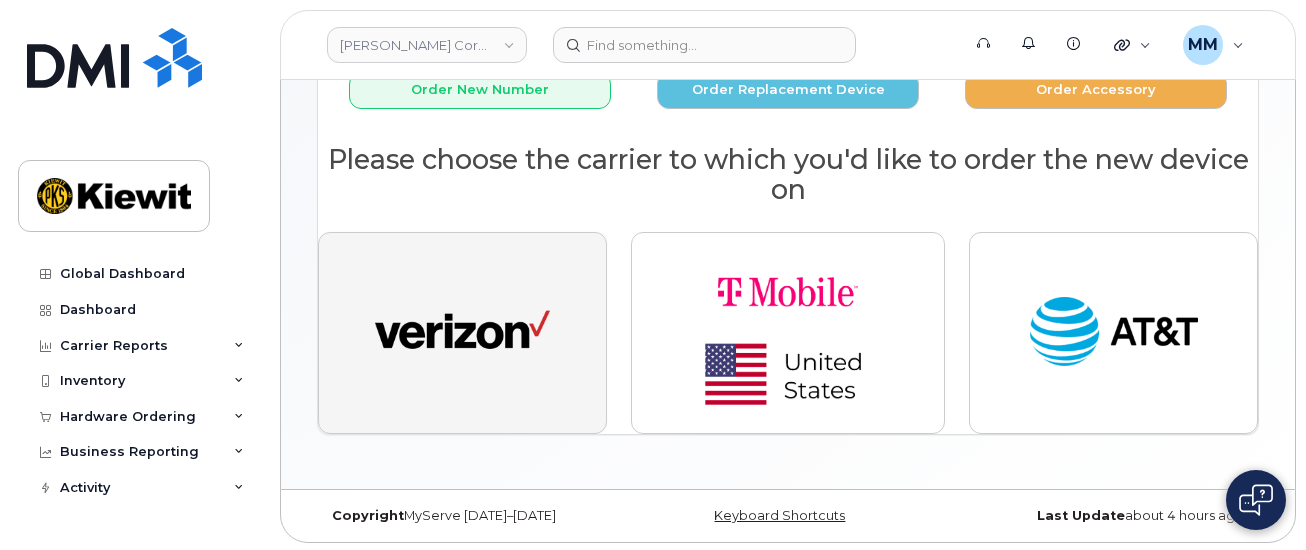 click 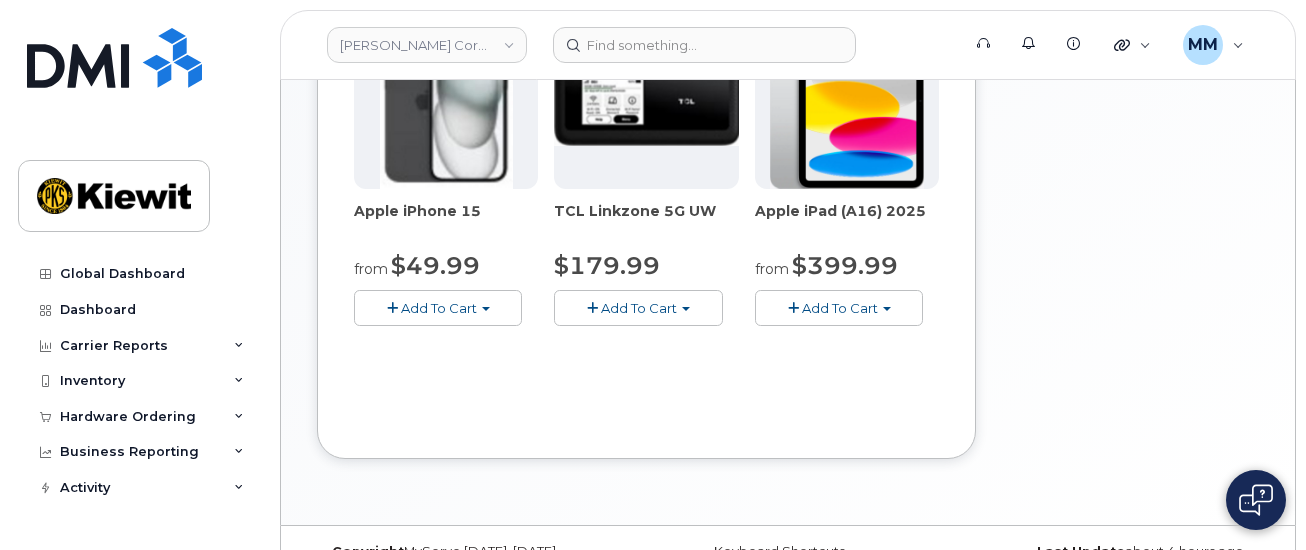 scroll, scrollTop: 553, scrollLeft: 0, axis: vertical 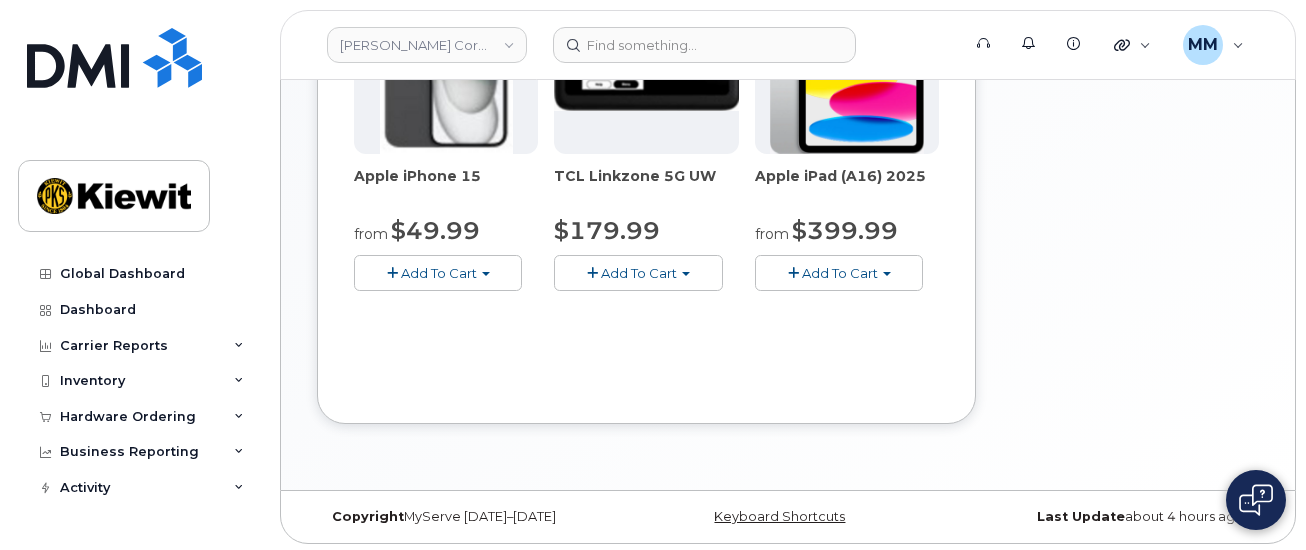 click on "Add To Cart" 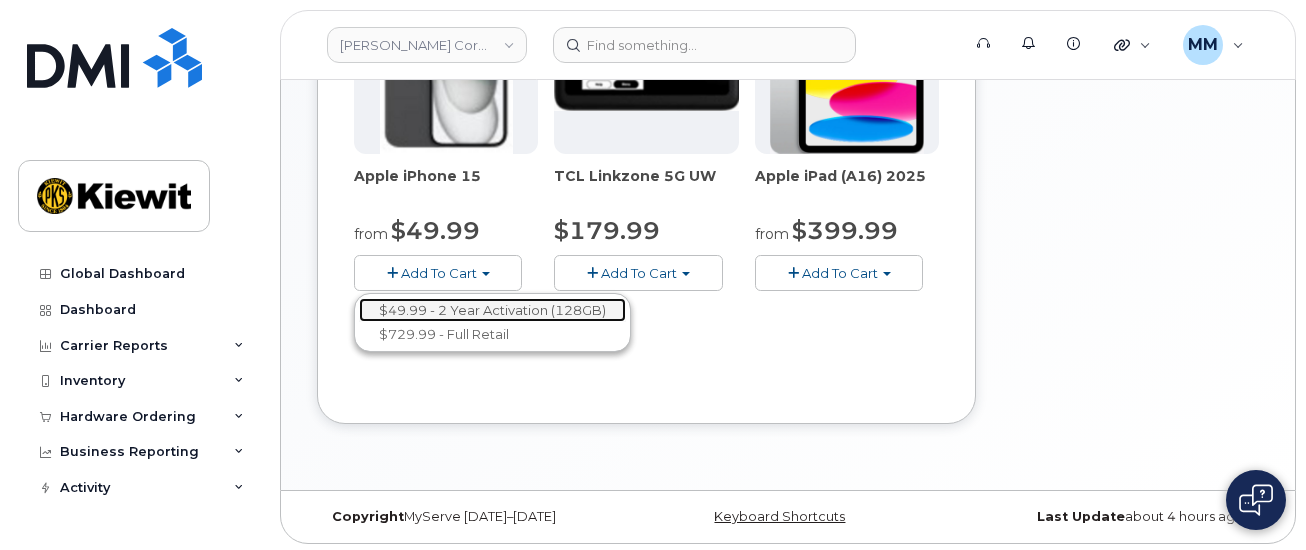 click on "$49.99 - 2 Year Activation (128GB)" 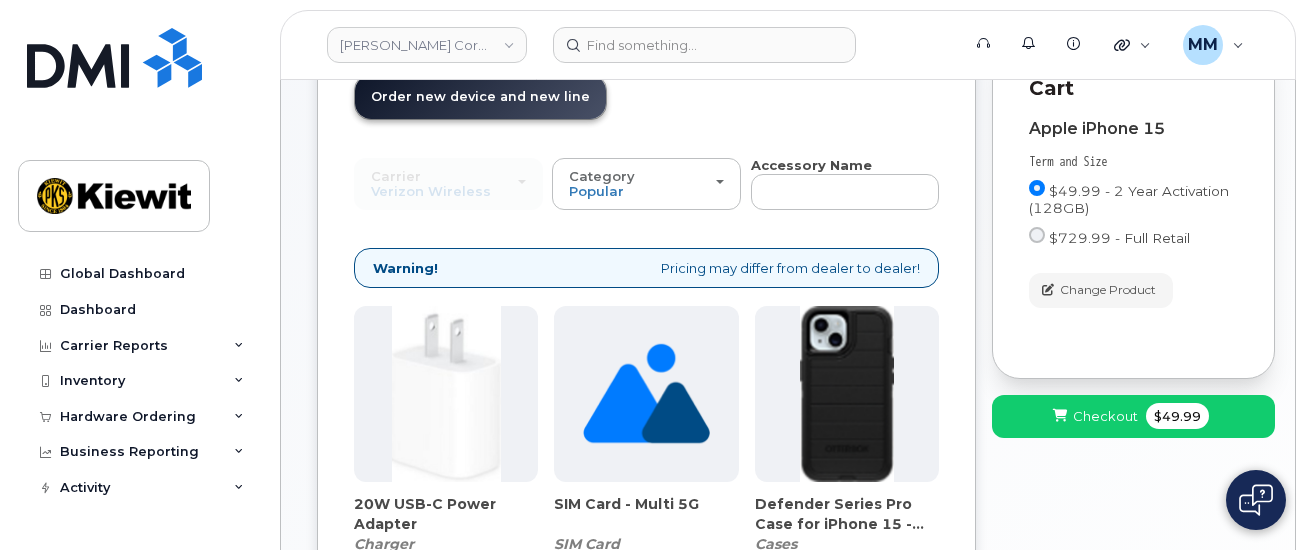 scroll, scrollTop: 456, scrollLeft: 0, axis: vertical 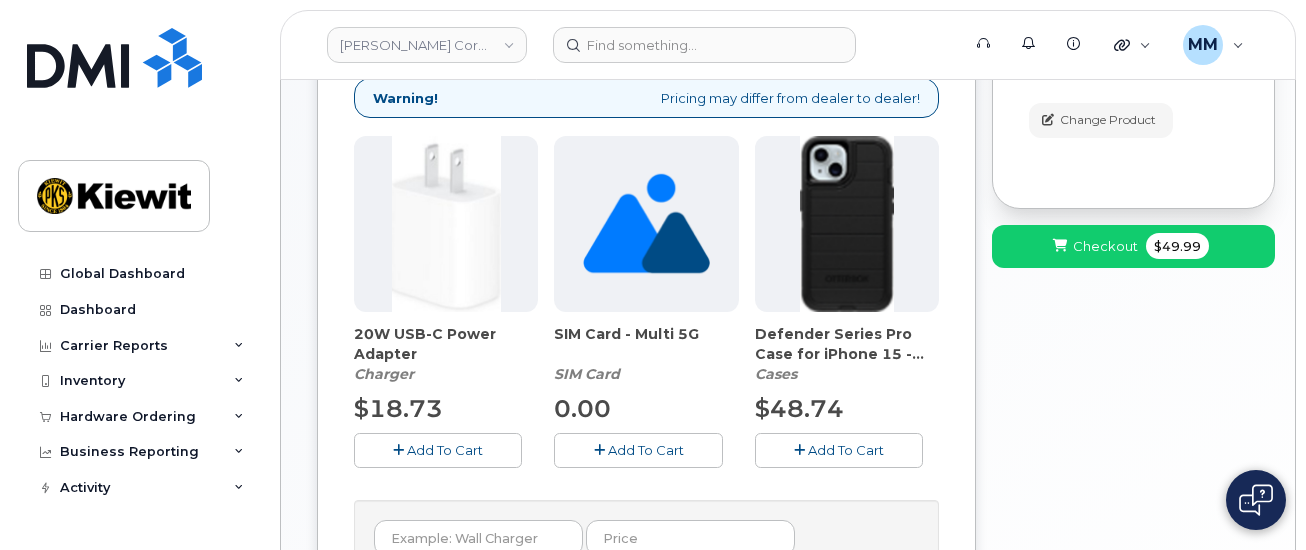 click on "Add To Cart" 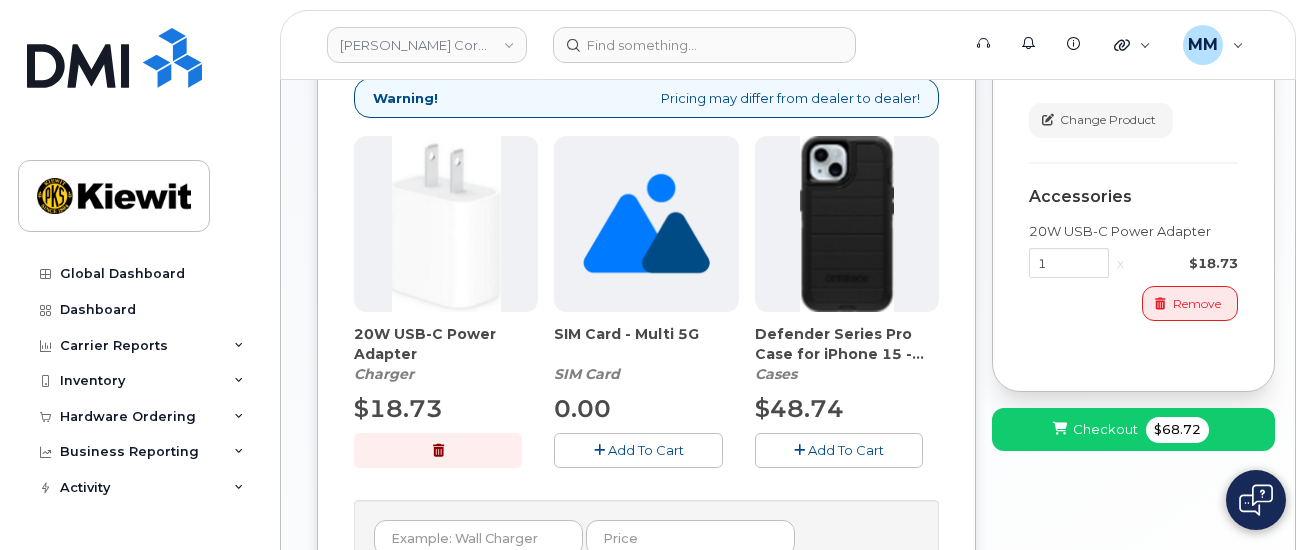 click on "Add To Cart" 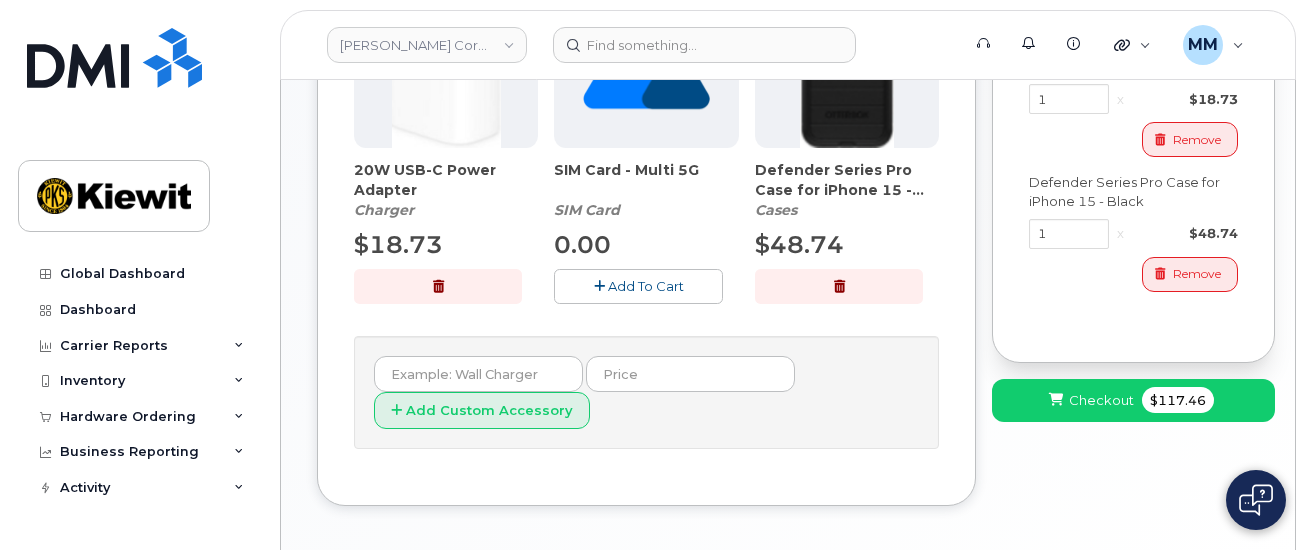 scroll, scrollTop: 701, scrollLeft: 0, axis: vertical 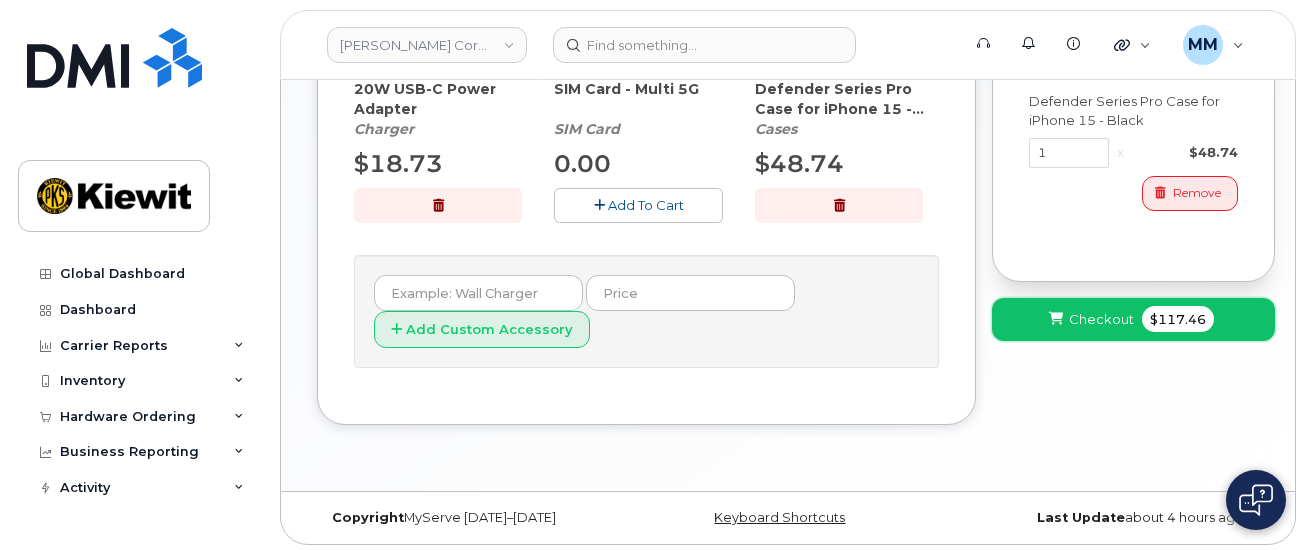 click on "Checkout" 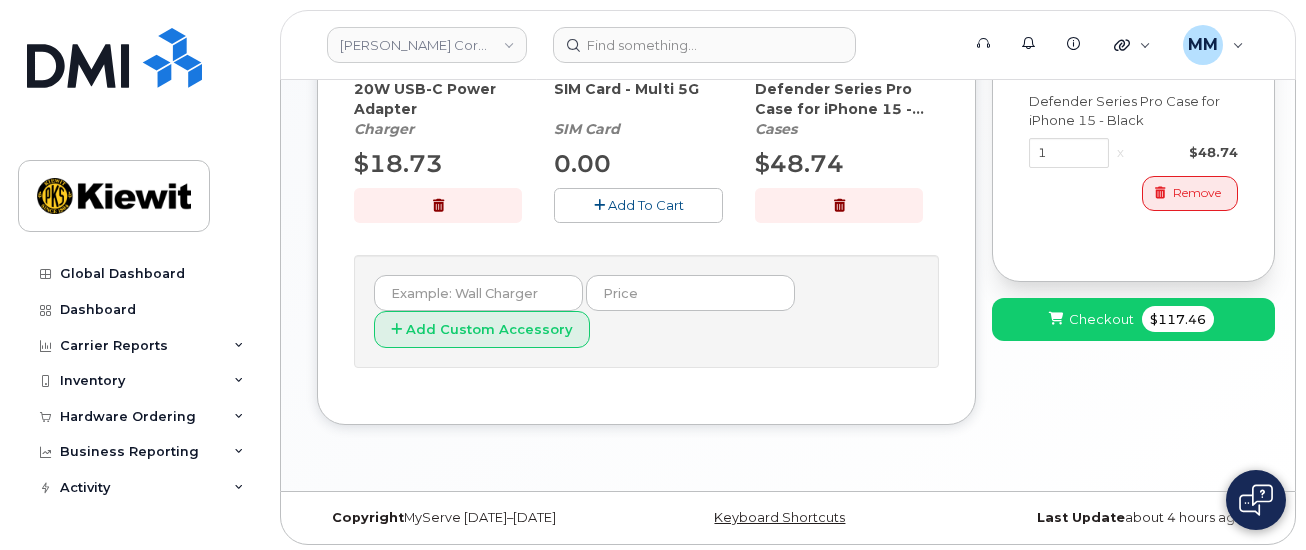 scroll, scrollTop: 149, scrollLeft: 0, axis: vertical 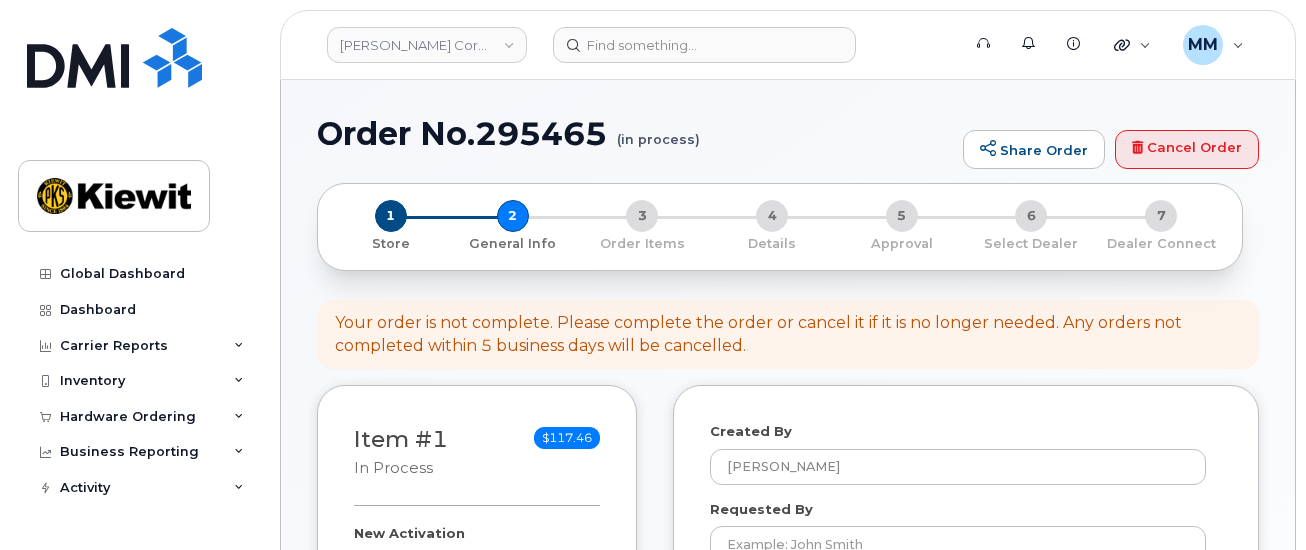 select 